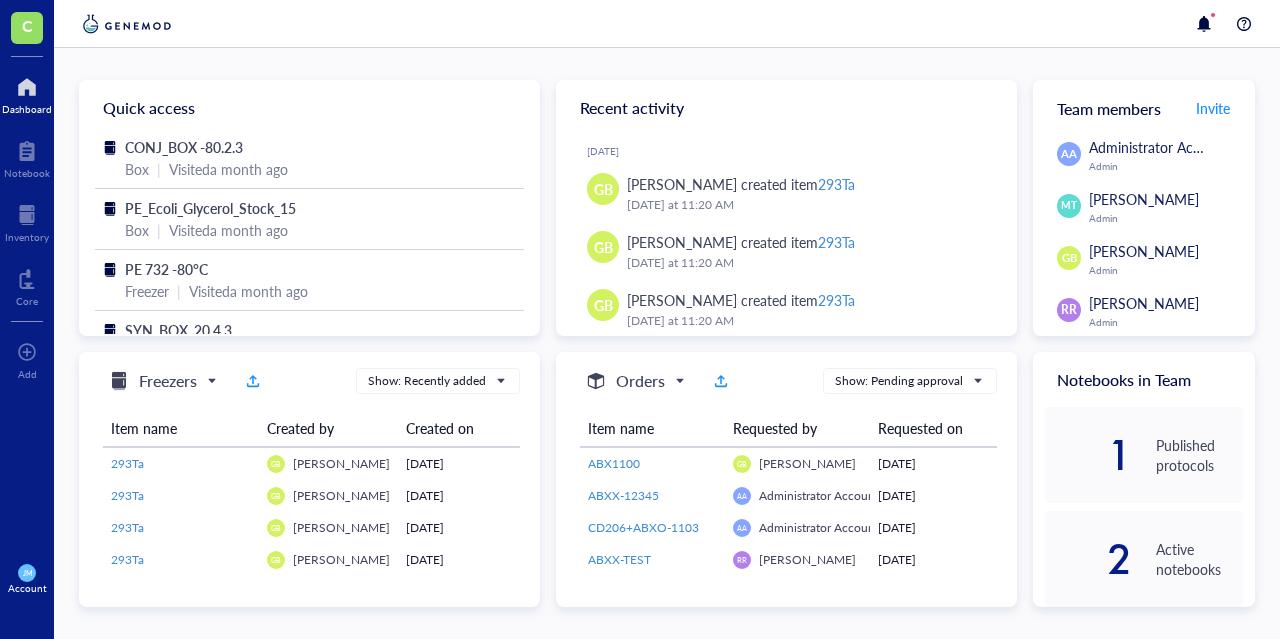 scroll, scrollTop: 0, scrollLeft: 0, axis: both 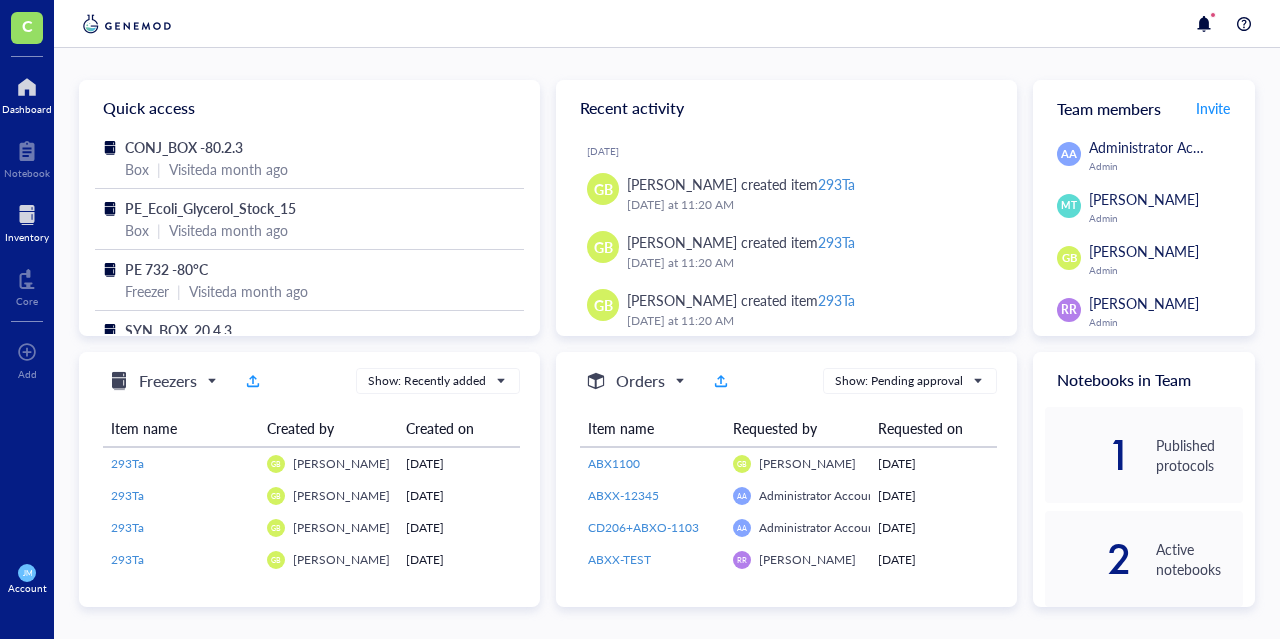 click at bounding box center (27, 215) 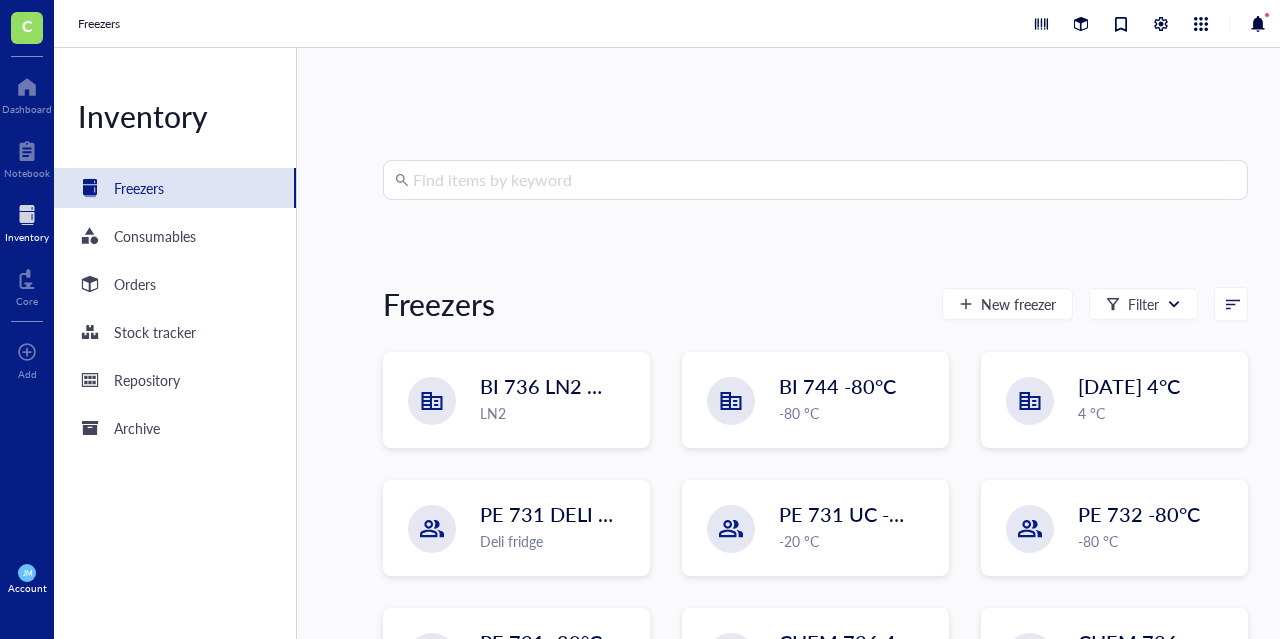 click at bounding box center [824, 180] 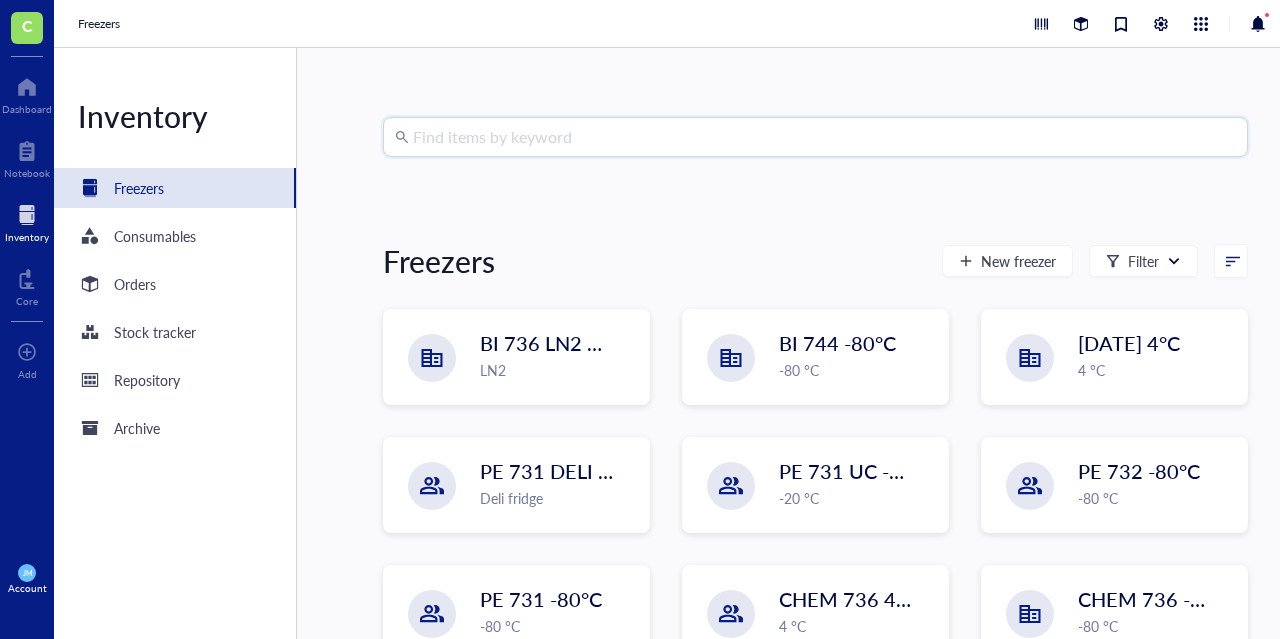 scroll, scrollTop: 0, scrollLeft: 0, axis: both 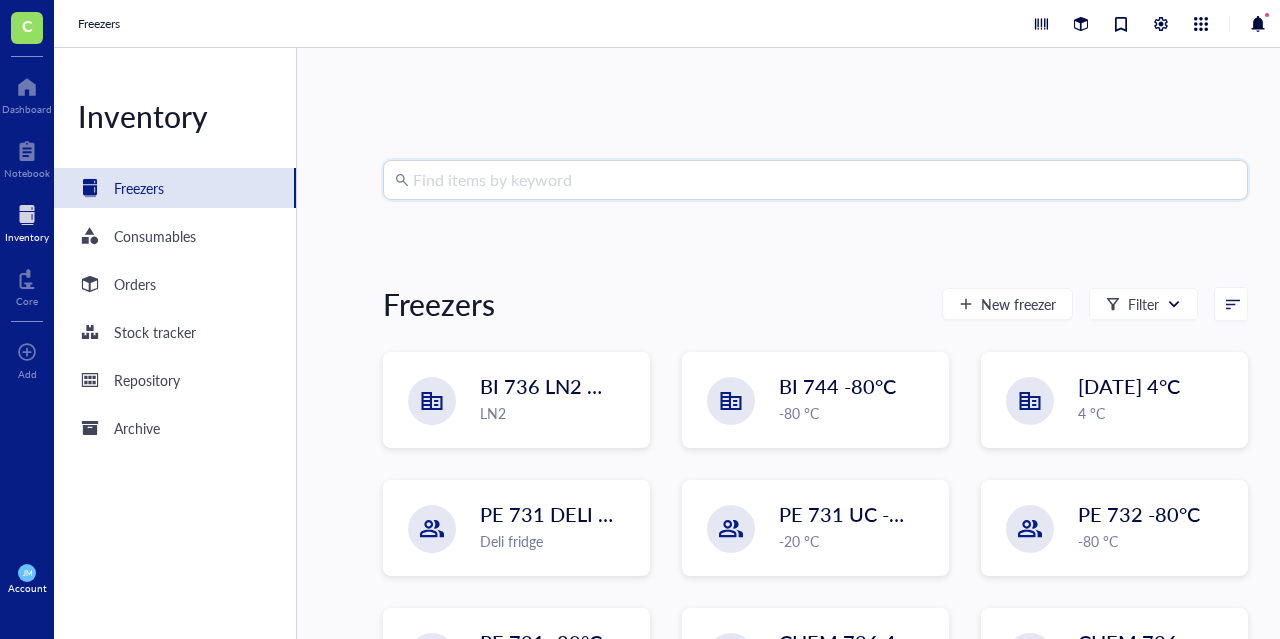 click at bounding box center (824, 180) 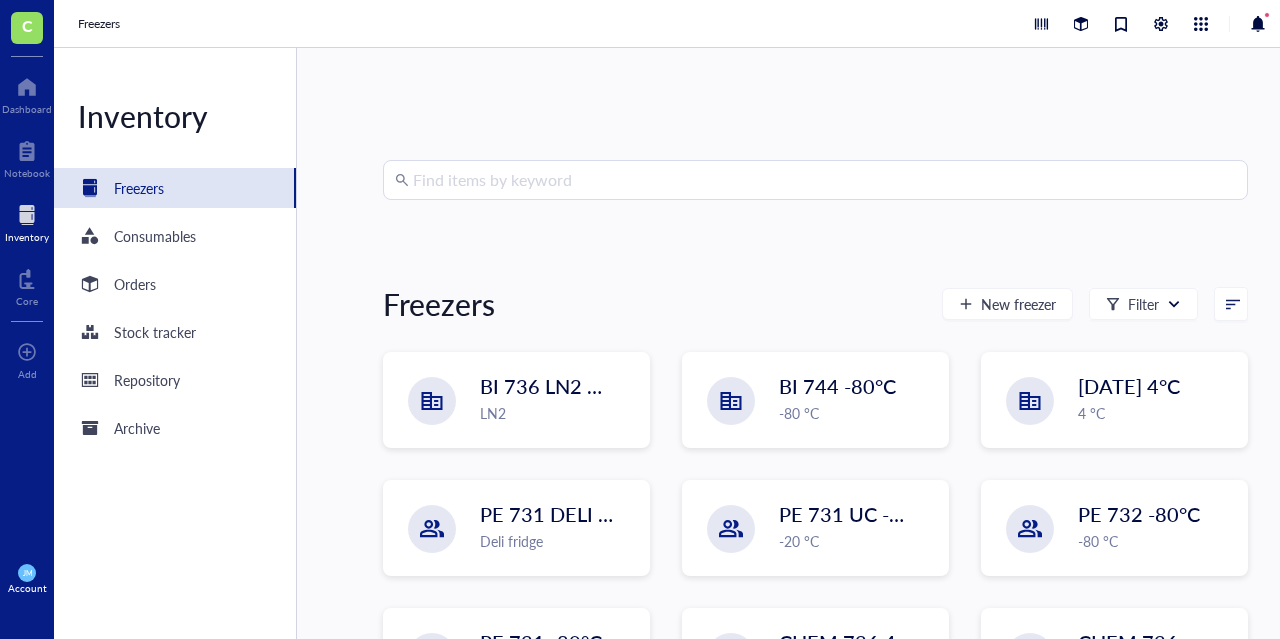 click at bounding box center (824, 180) 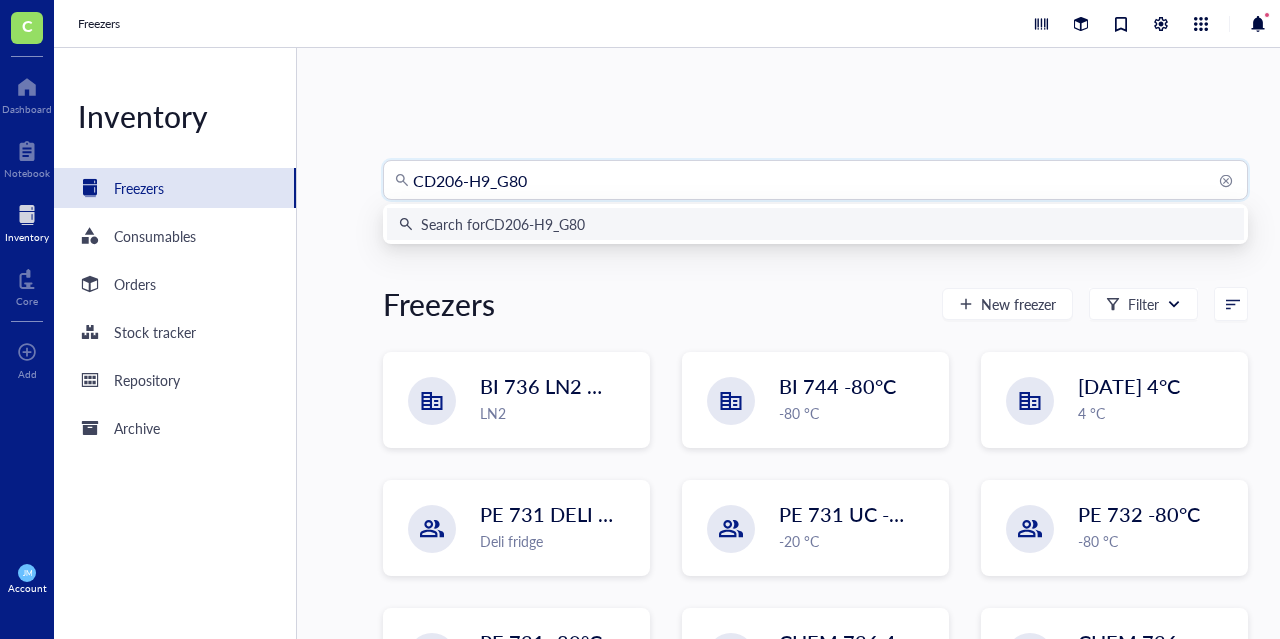 type on "CD206-H9_G80S" 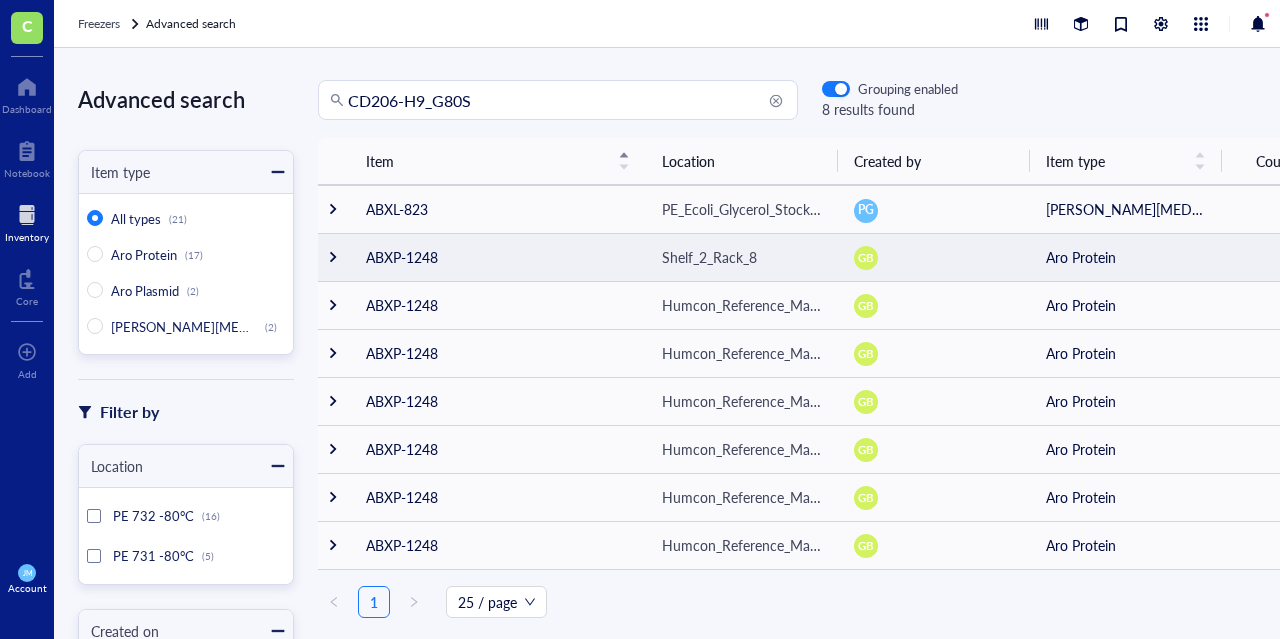 click on "ABXP-1248" at bounding box center [498, 257] 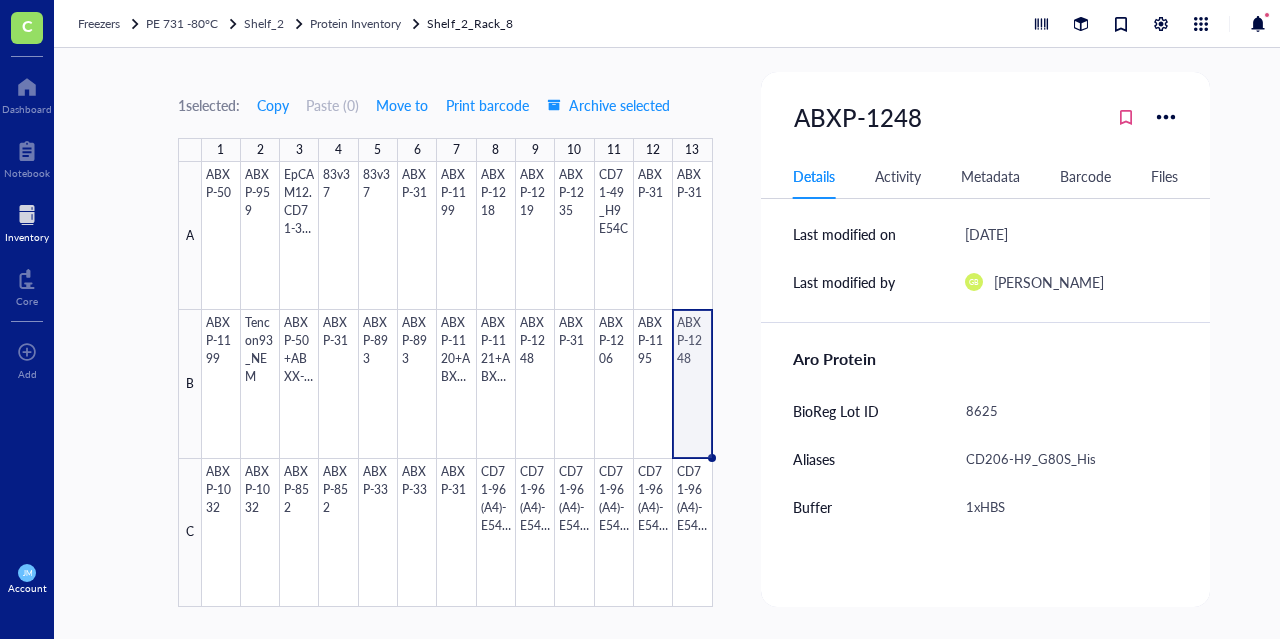 scroll, scrollTop: 0, scrollLeft: 0, axis: both 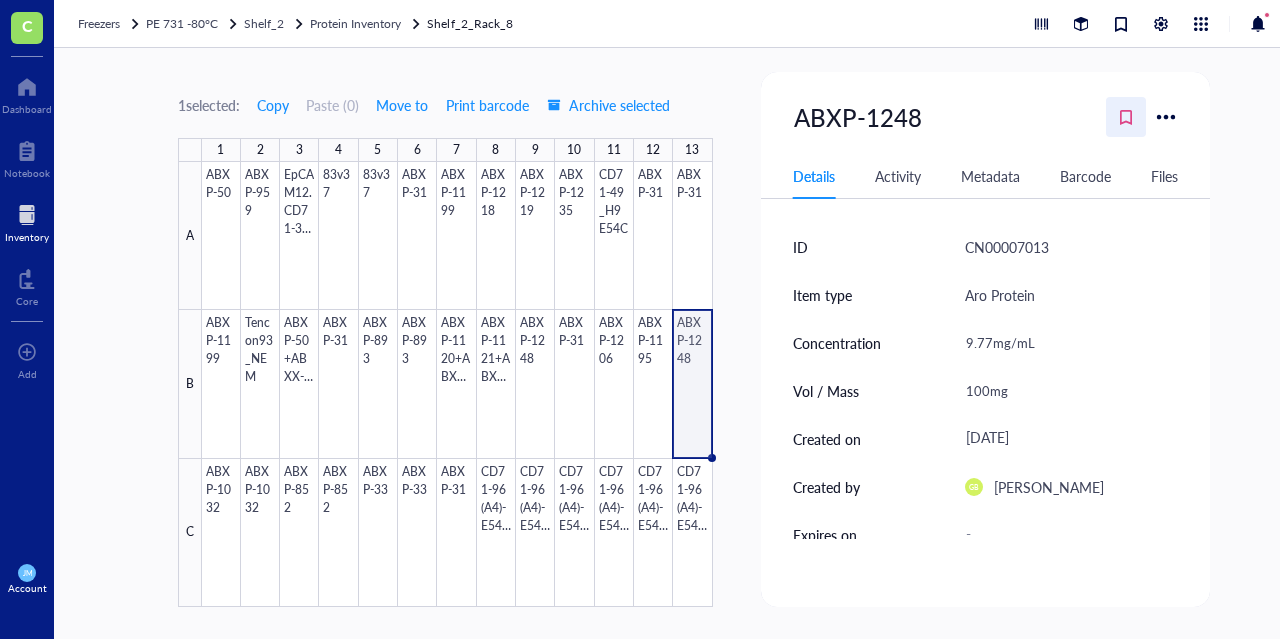 click at bounding box center [1126, 117] 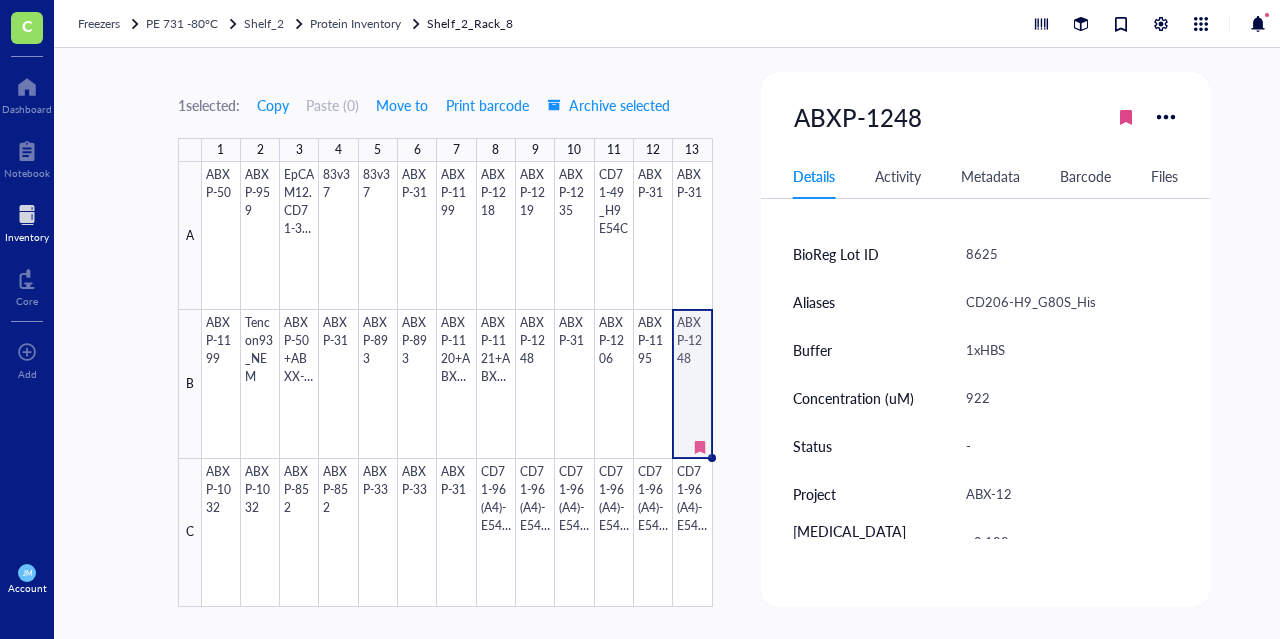 scroll, scrollTop: 465, scrollLeft: 0, axis: vertical 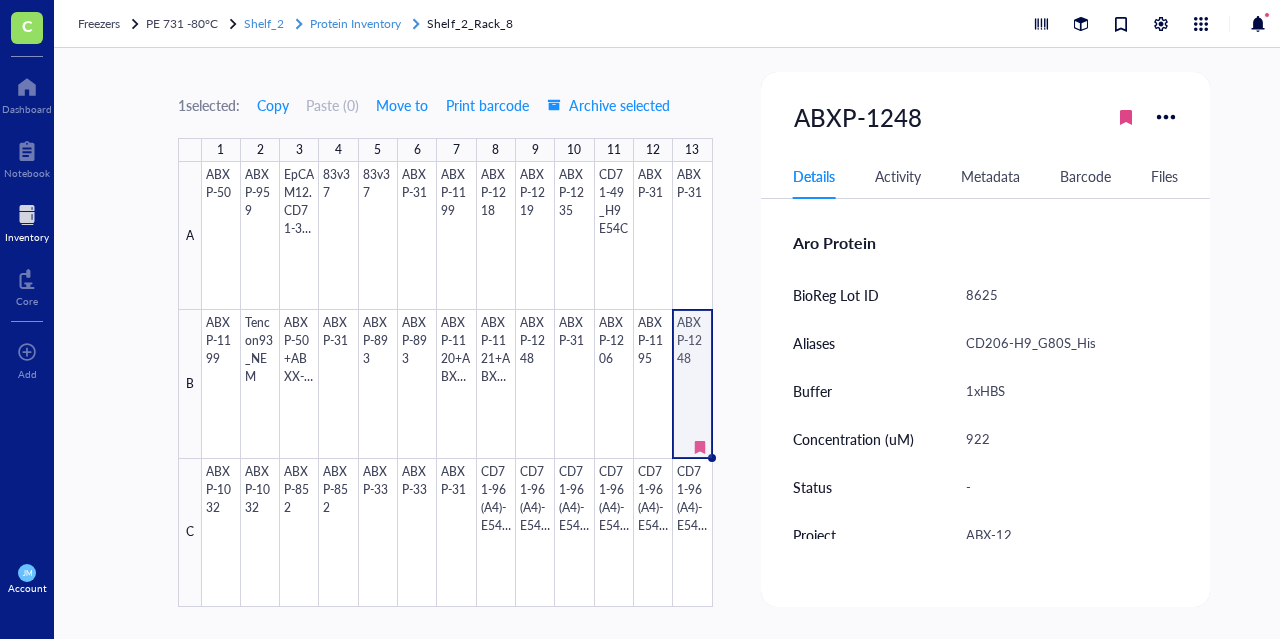click on "Protein Inventory" at bounding box center (355, 23) 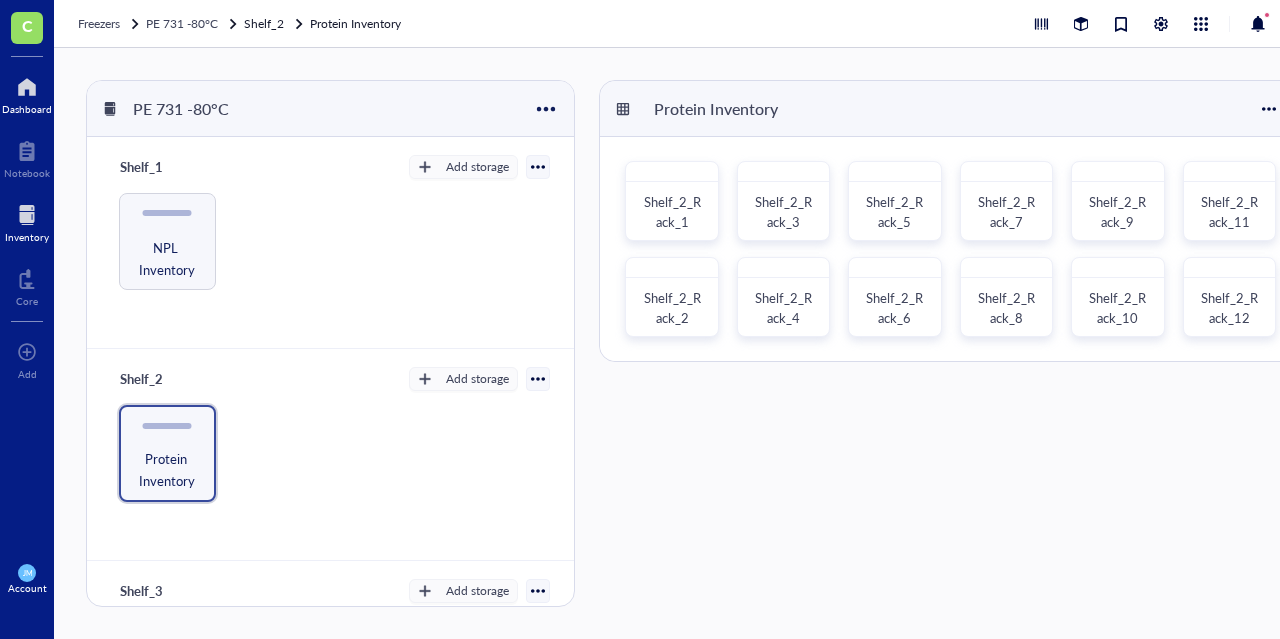 click at bounding box center [27, 87] 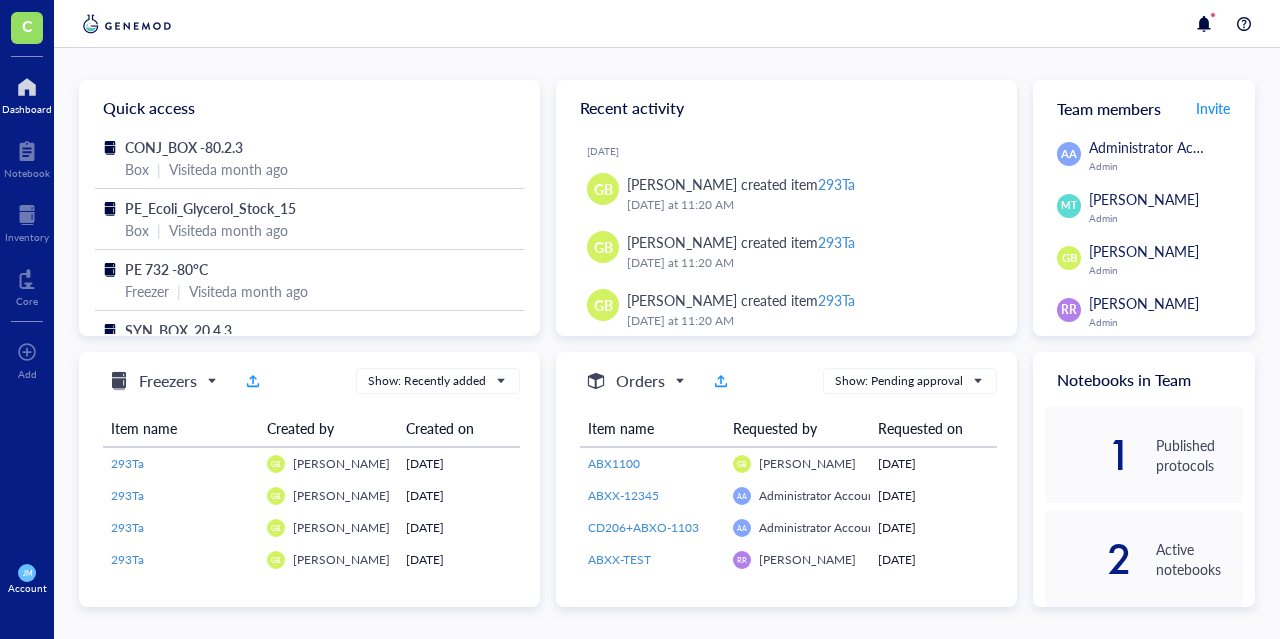 click on "C" at bounding box center (27, 25) 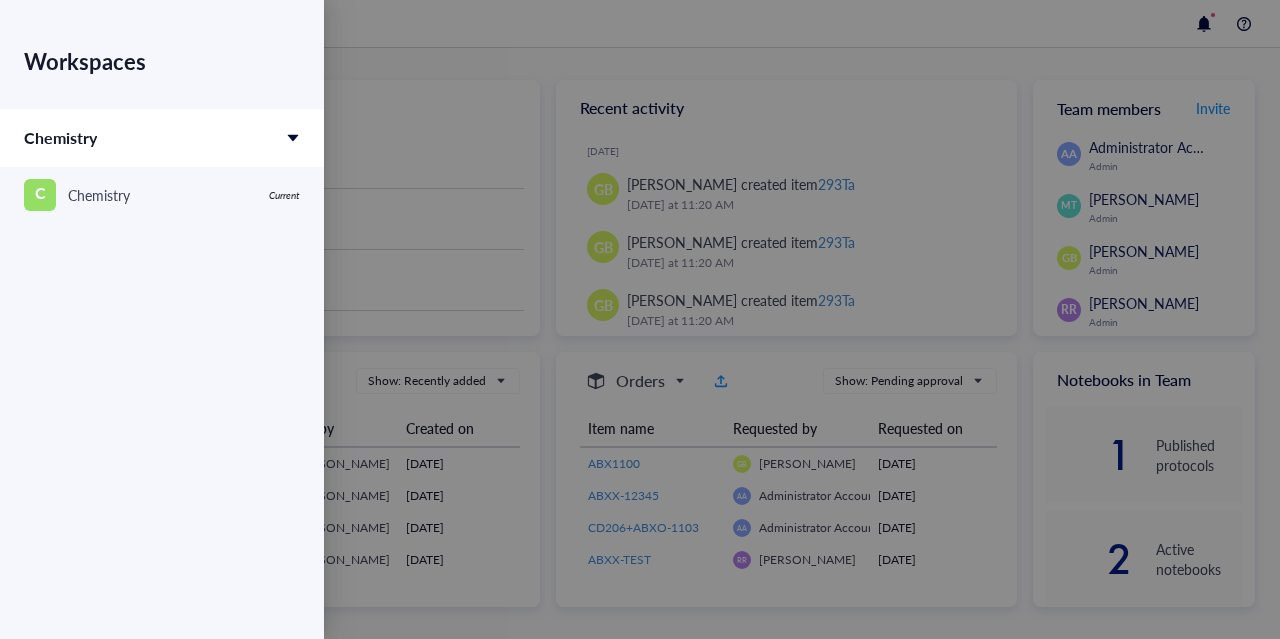 click at bounding box center [640, 319] 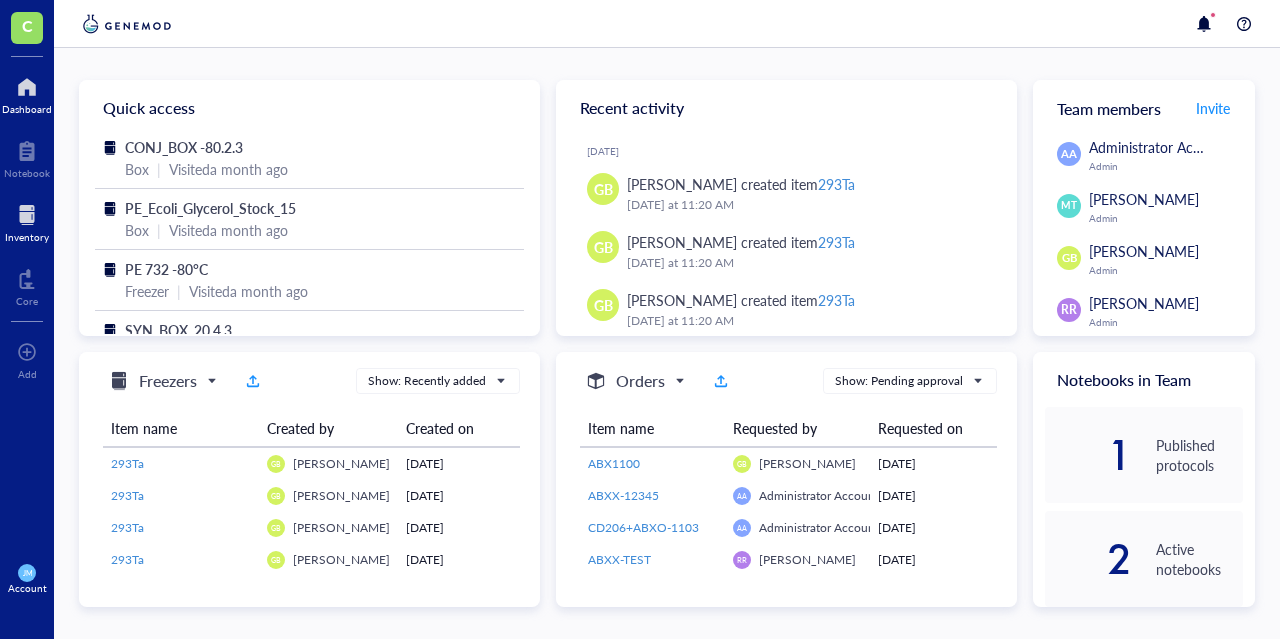 click at bounding box center (27, 215) 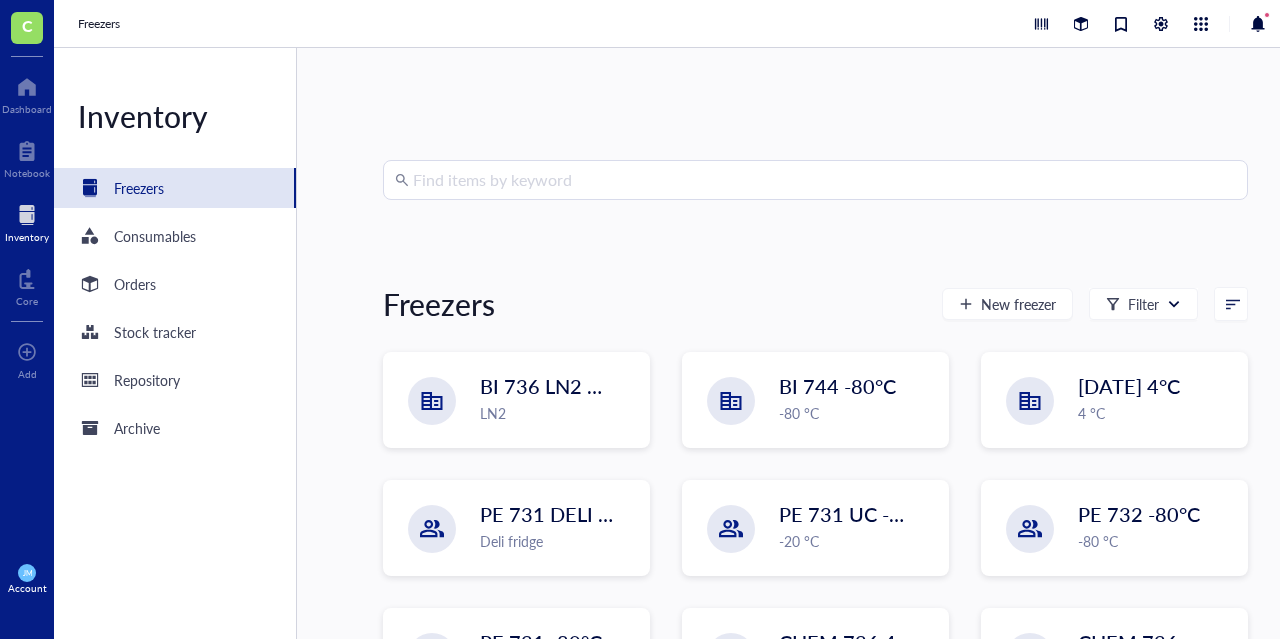 click at bounding box center [824, 180] 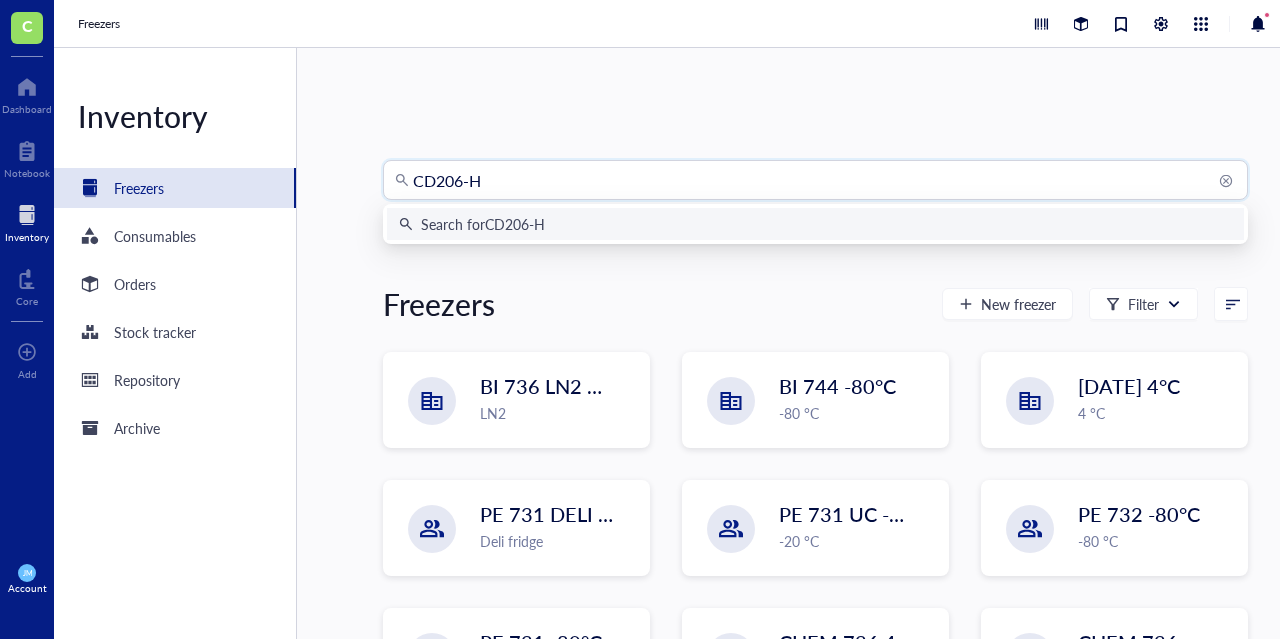 type on "CD206-H9" 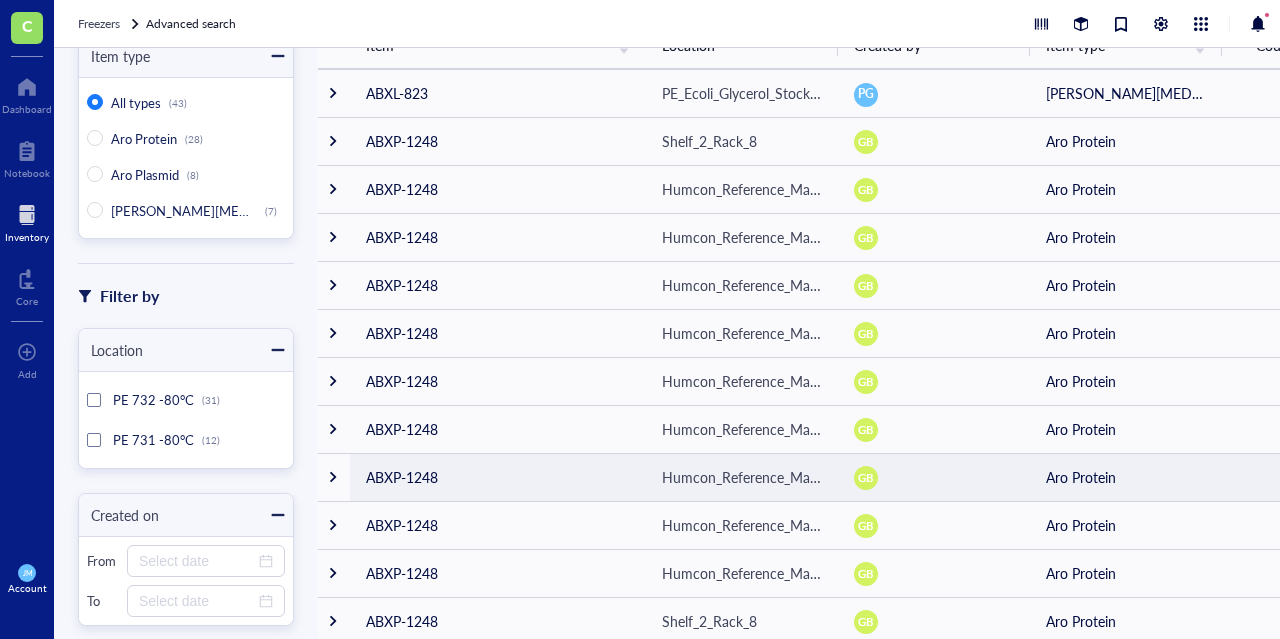 scroll, scrollTop: 0, scrollLeft: 0, axis: both 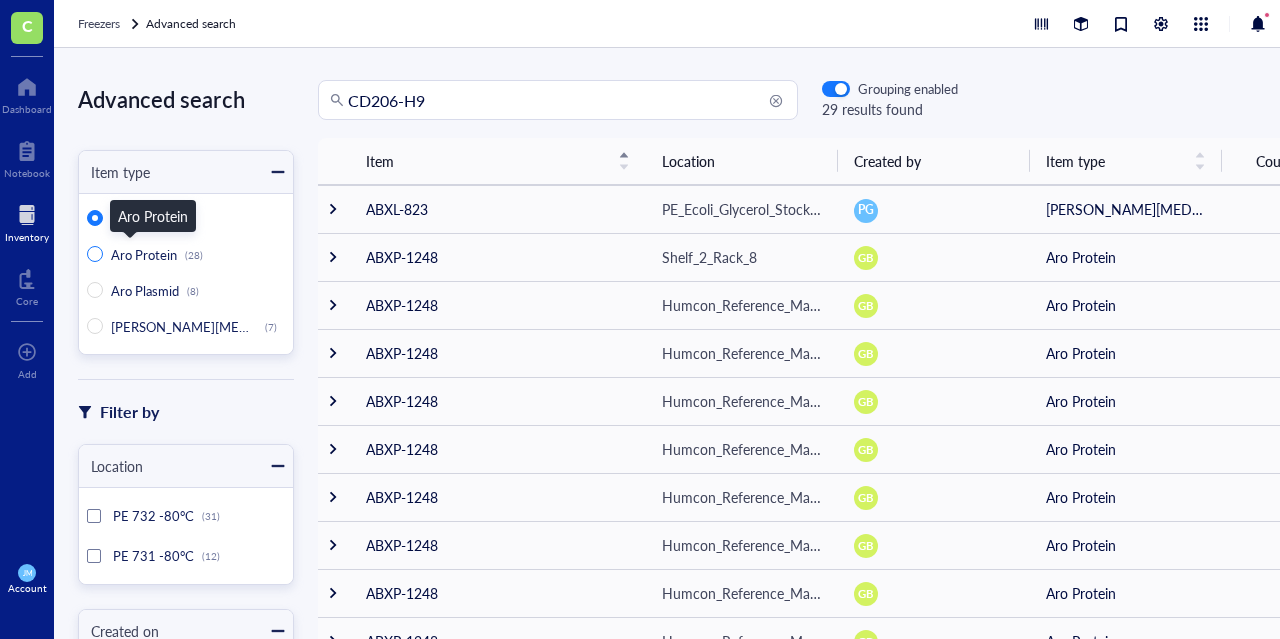 click on "Aro Protein" at bounding box center (144, 254) 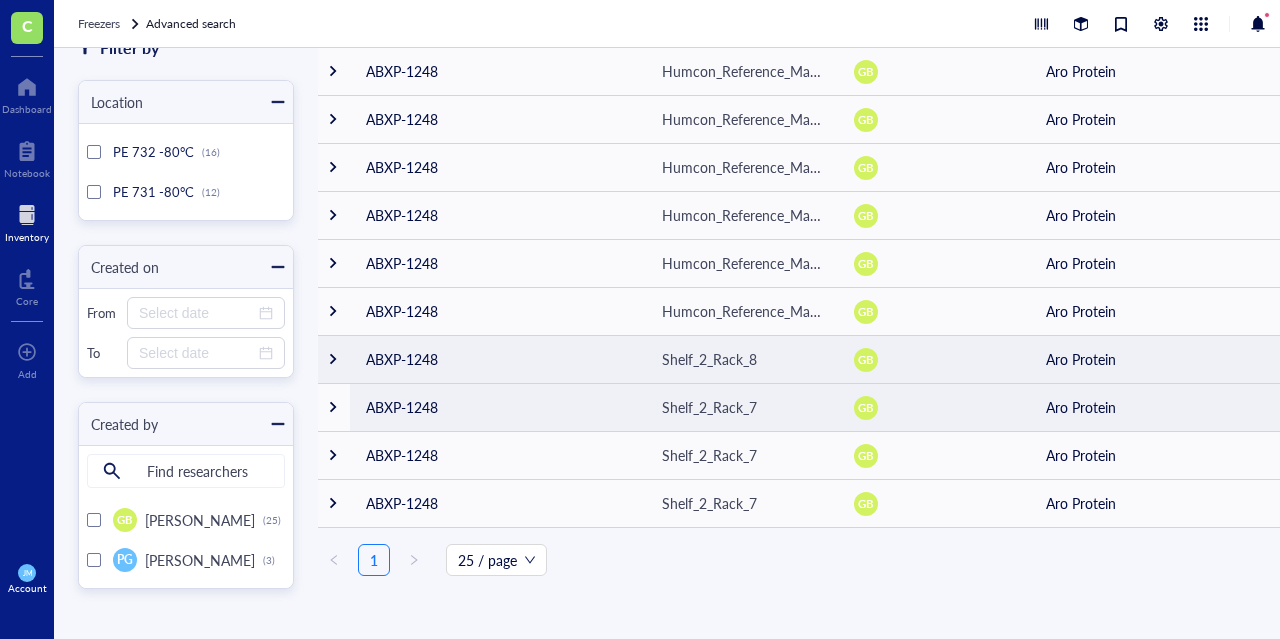 scroll, scrollTop: 0, scrollLeft: 0, axis: both 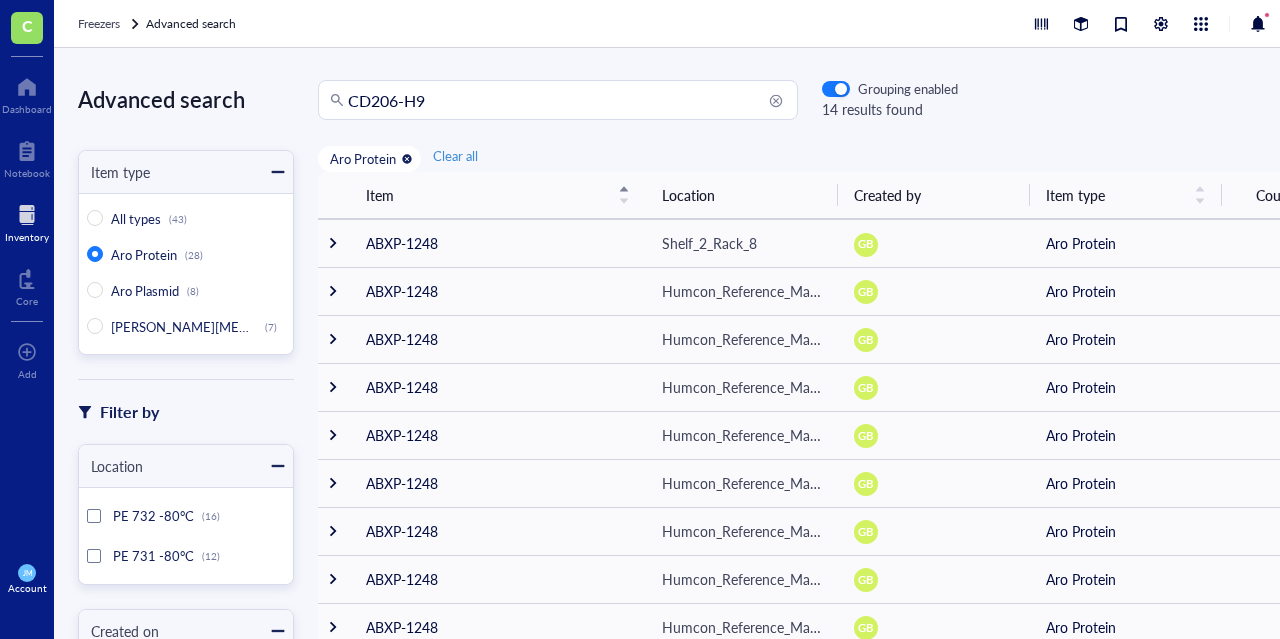 click on "CD206-H9" at bounding box center (567, 100) 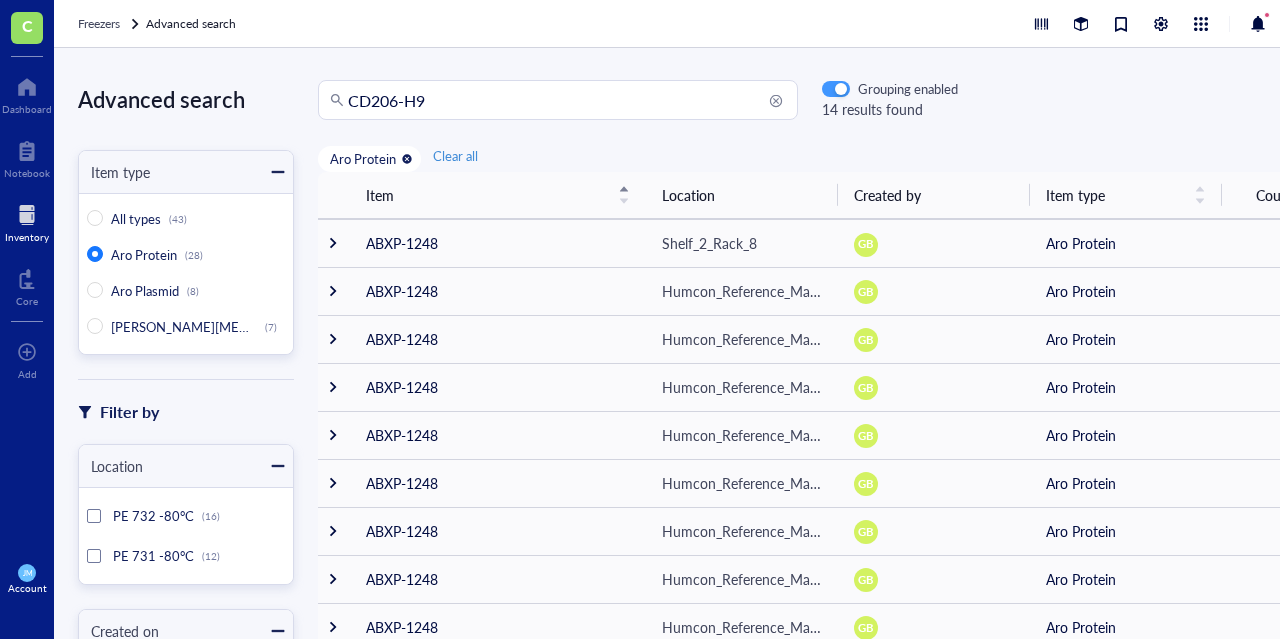 click at bounding box center (836, 89) 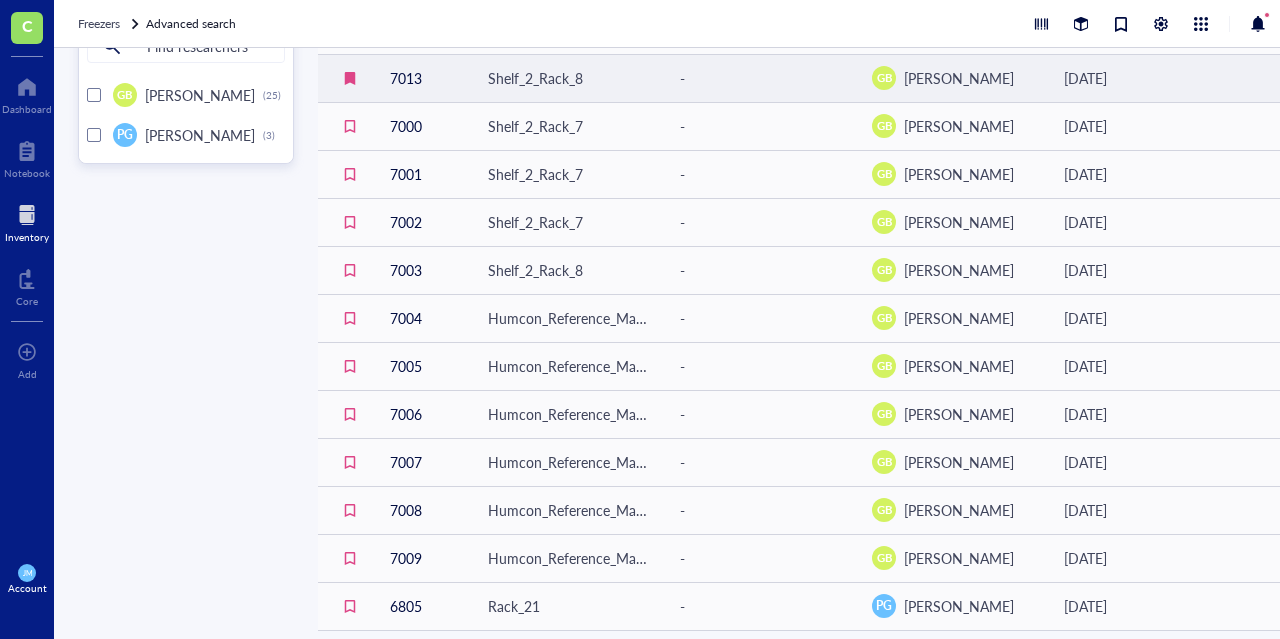 scroll, scrollTop: 844, scrollLeft: 0, axis: vertical 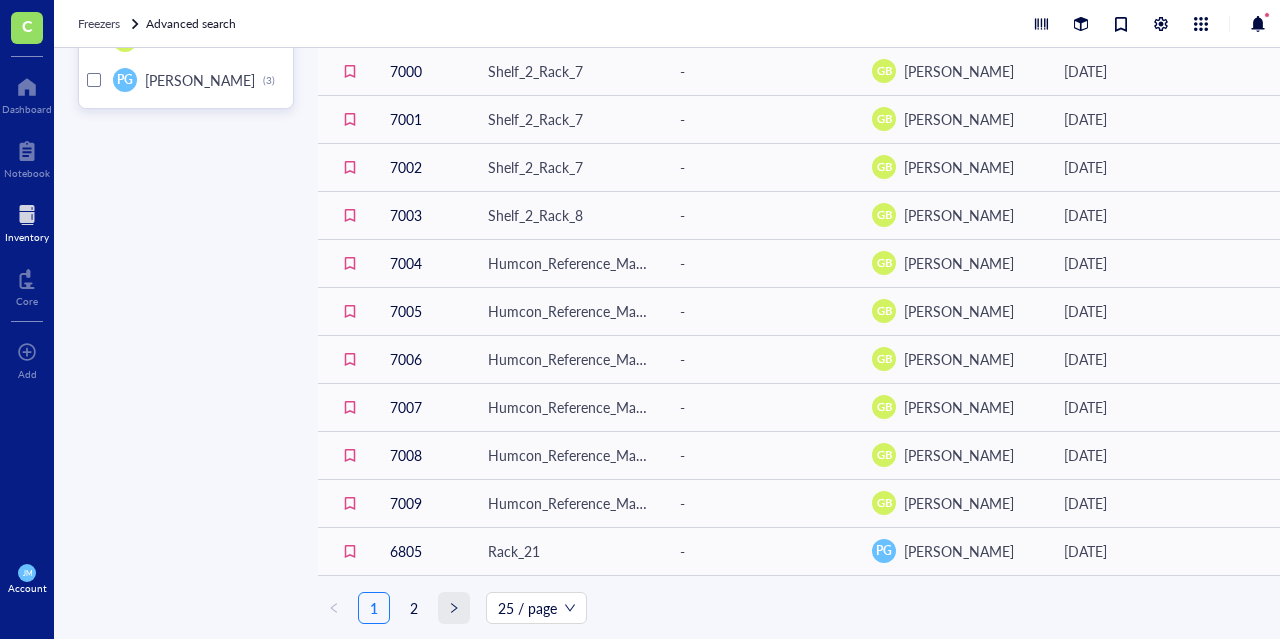 click at bounding box center (454, 608) 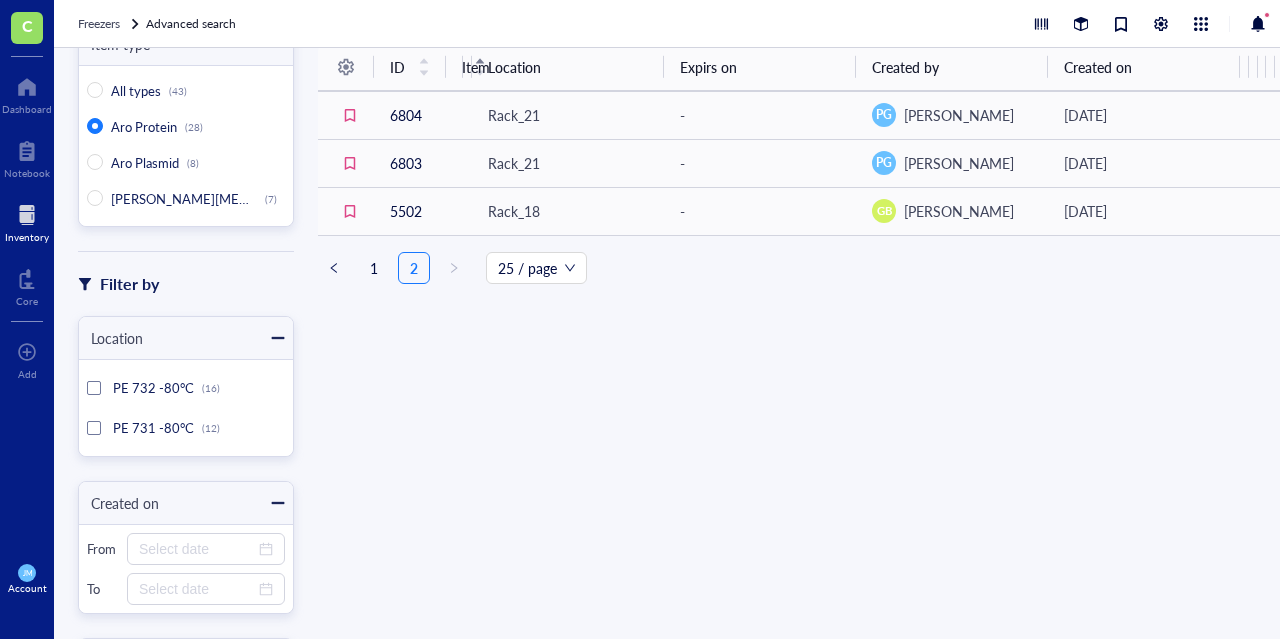 scroll, scrollTop: 0, scrollLeft: 0, axis: both 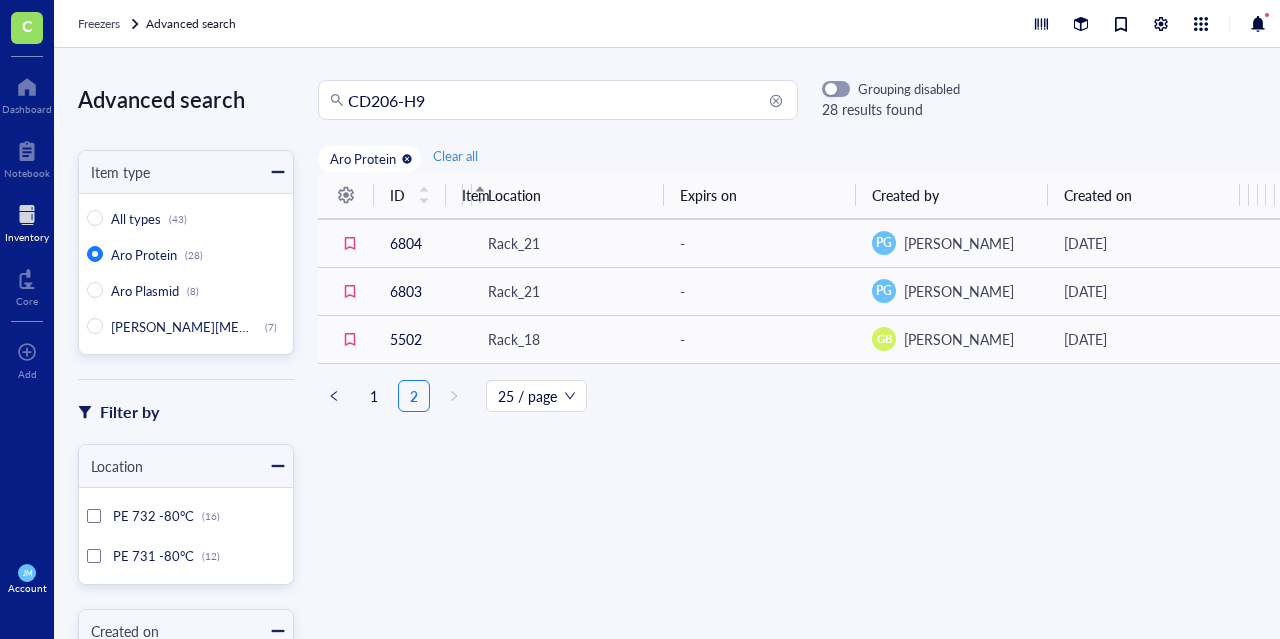 click on "CD206-H9" at bounding box center [567, 100] 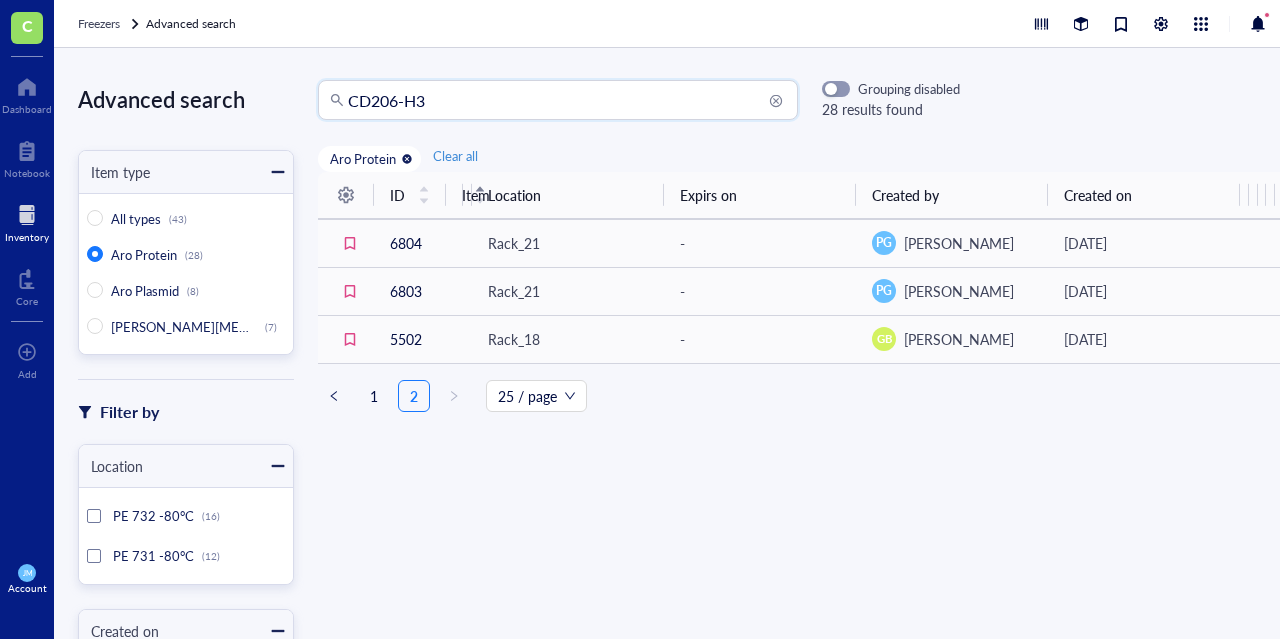 type on "CD206-H3" 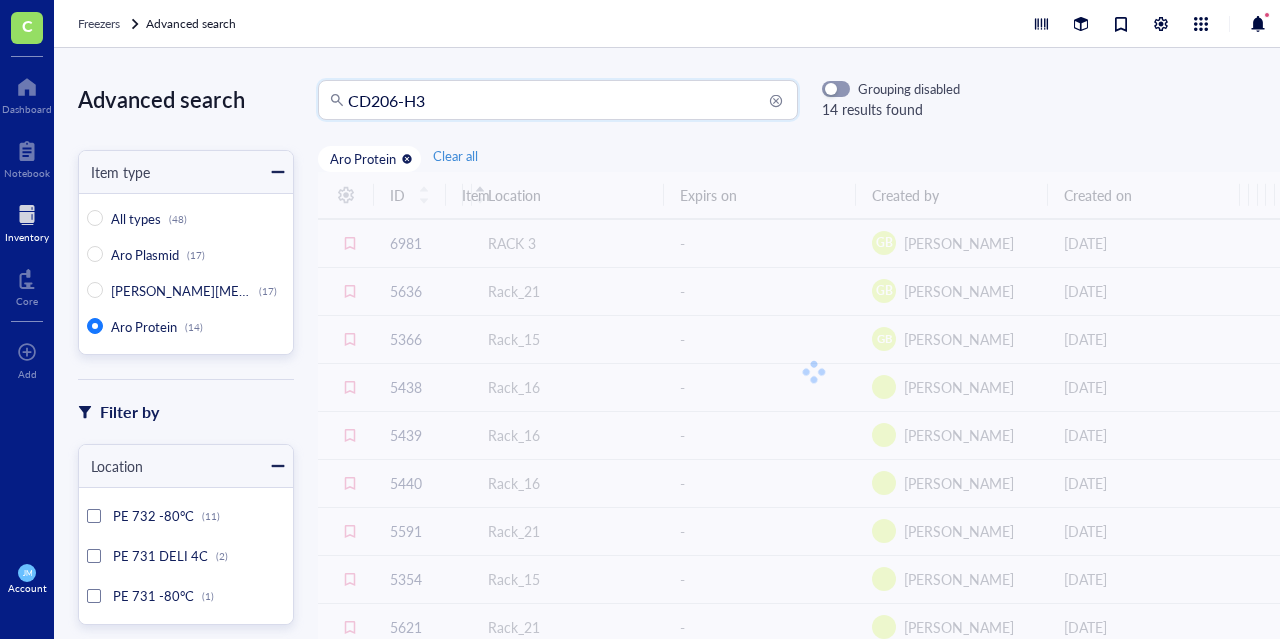 radio on "false" 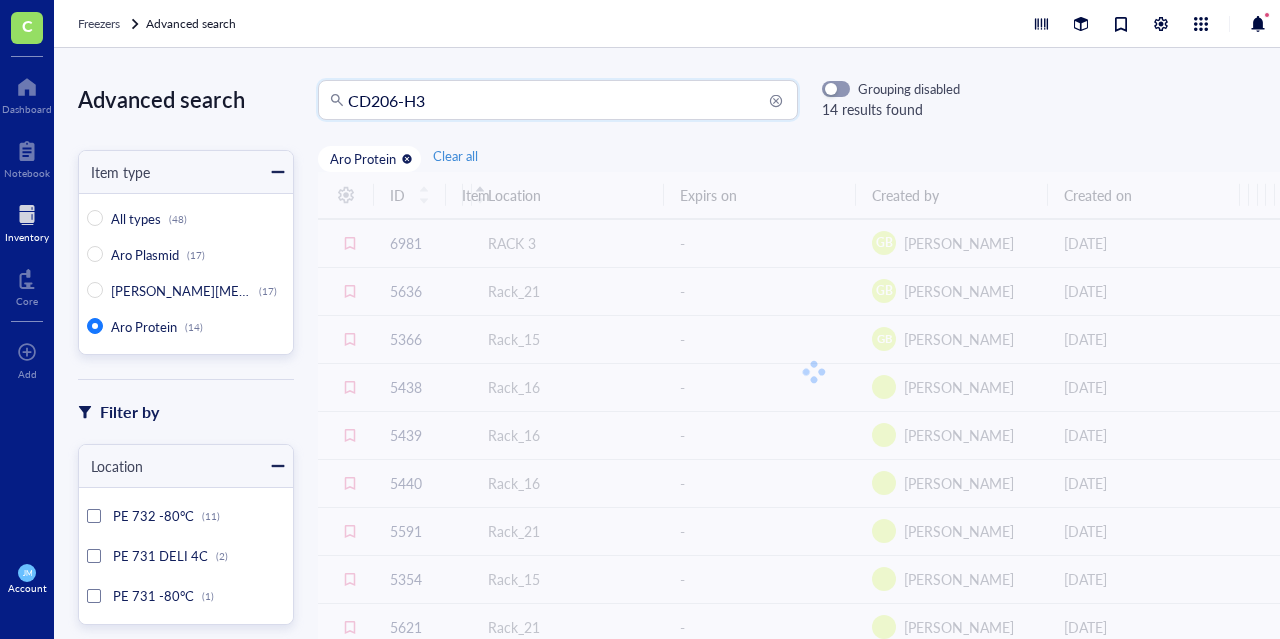 radio on "true" 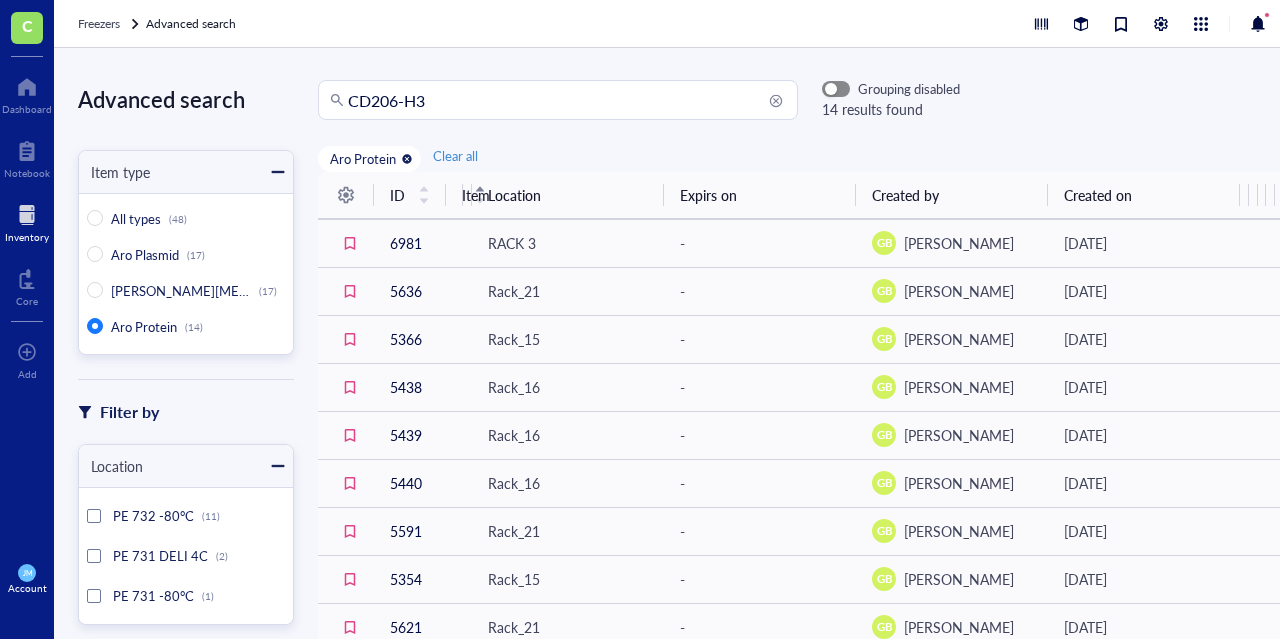 click at bounding box center (836, 89) 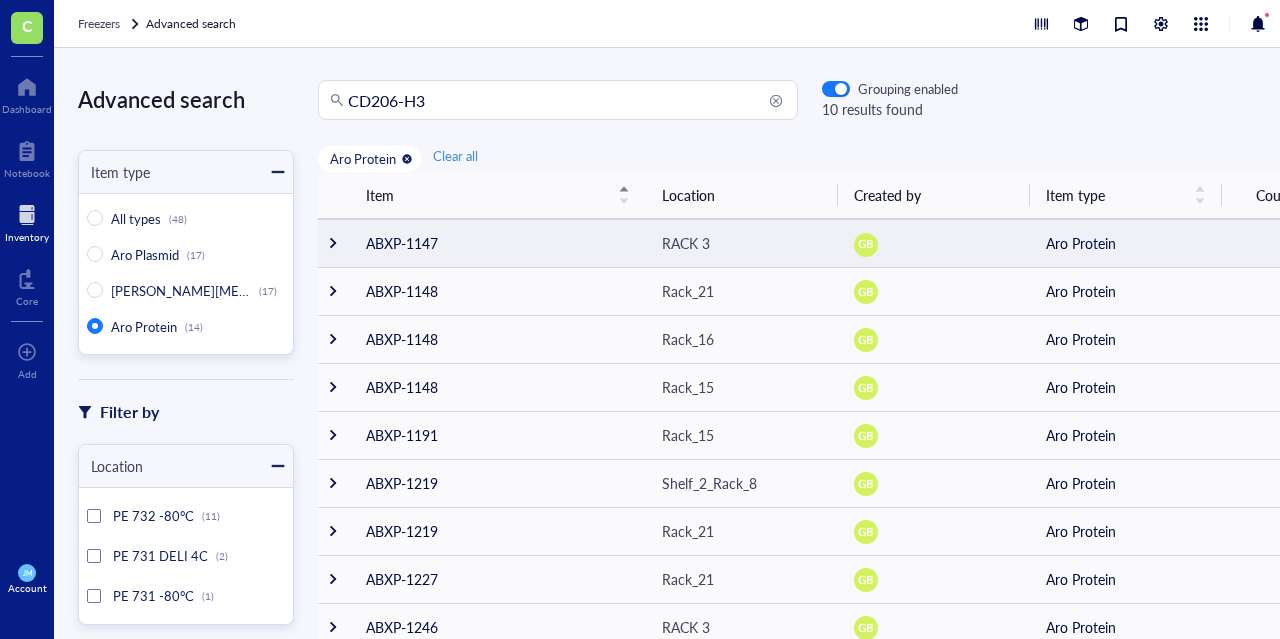 scroll, scrollTop: 128, scrollLeft: 0, axis: vertical 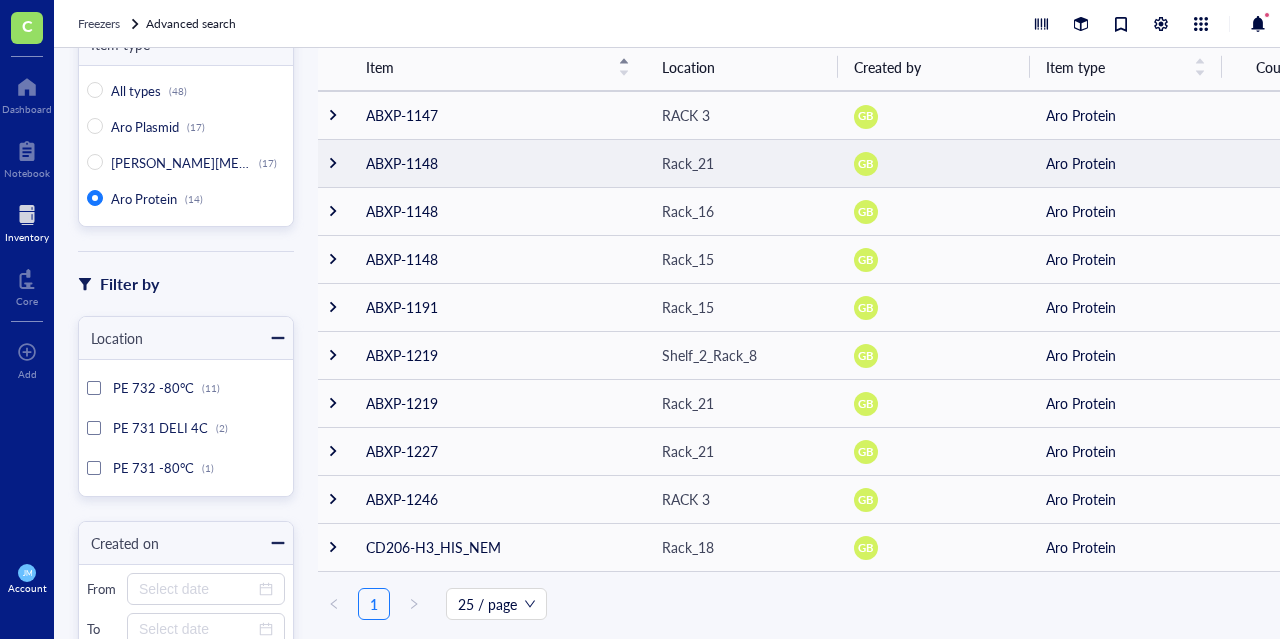 click on "ABXP-1148" at bounding box center (498, 163) 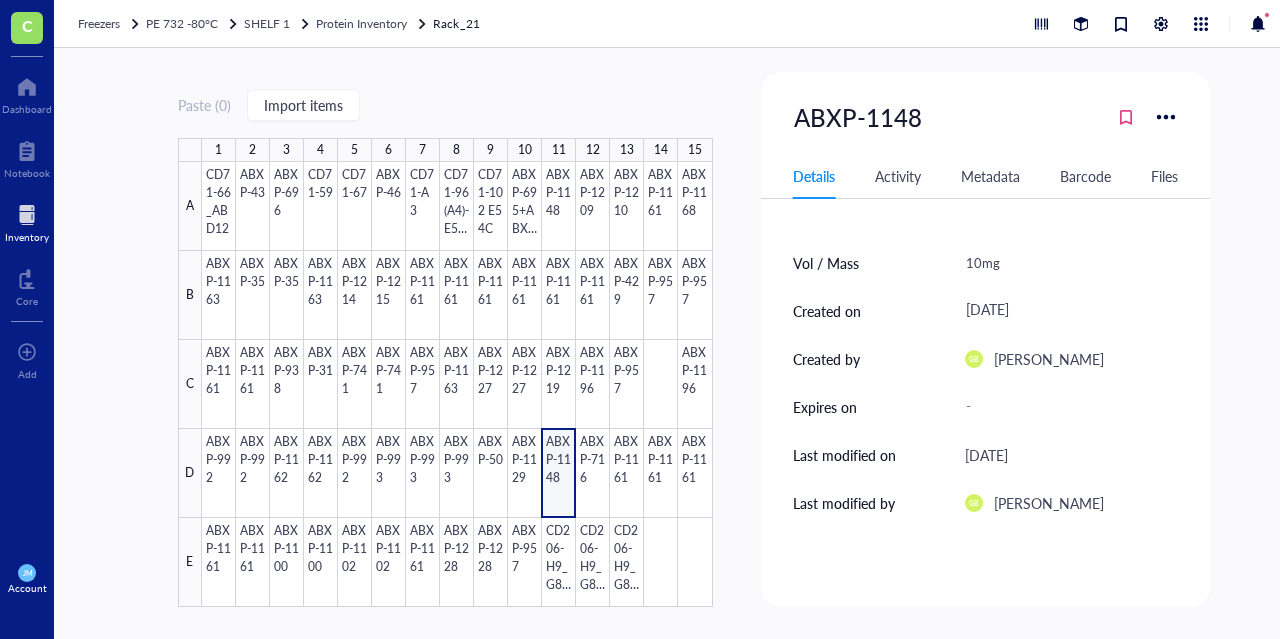 scroll, scrollTop: 233, scrollLeft: 0, axis: vertical 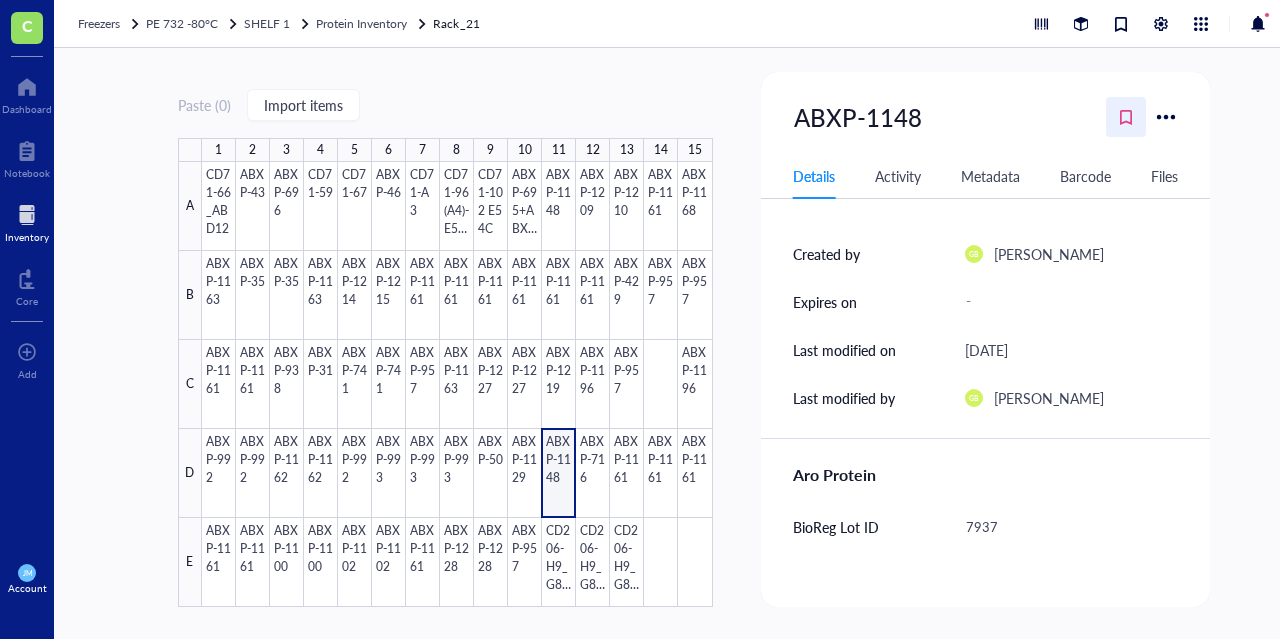 click at bounding box center [1126, 117] 